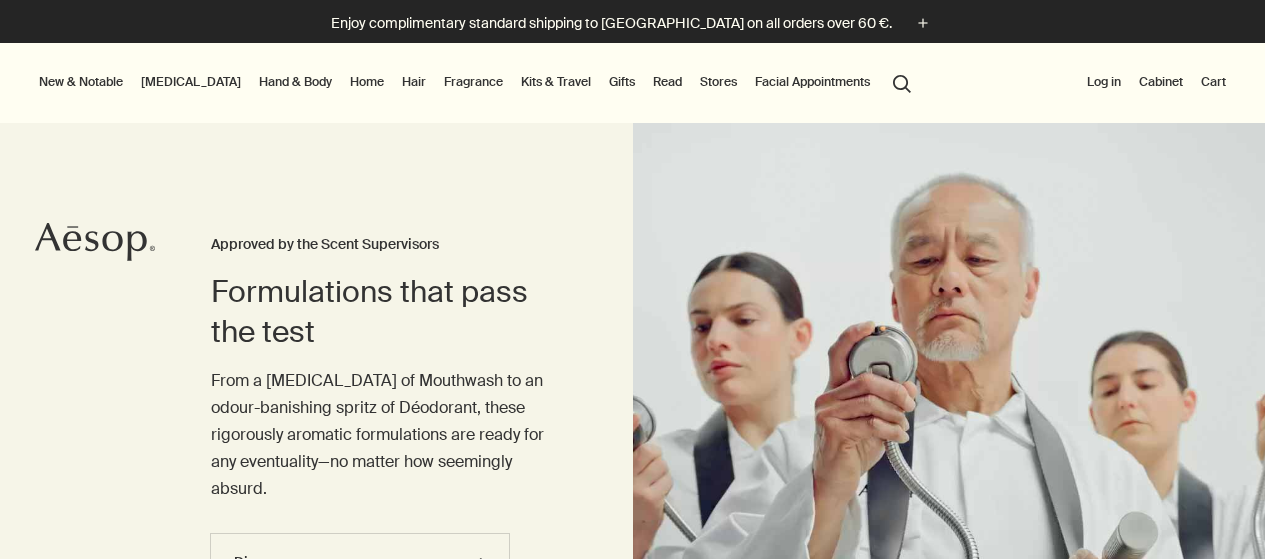 scroll, scrollTop: 0, scrollLeft: 0, axis: both 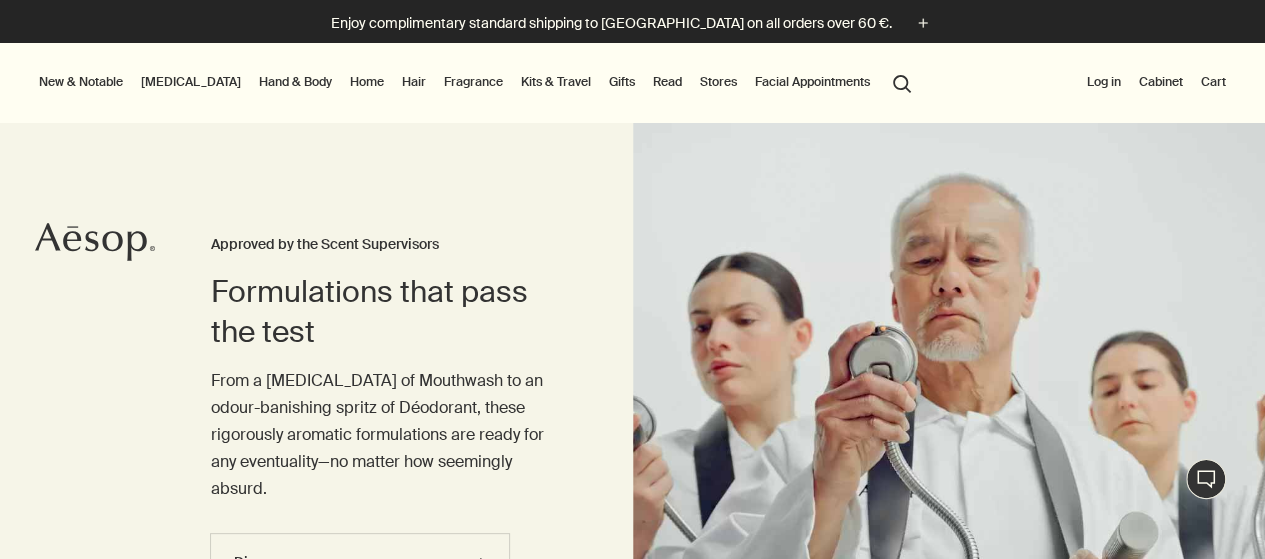 click on "[MEDICAL_DATA]" at bounding box center [191, 82] 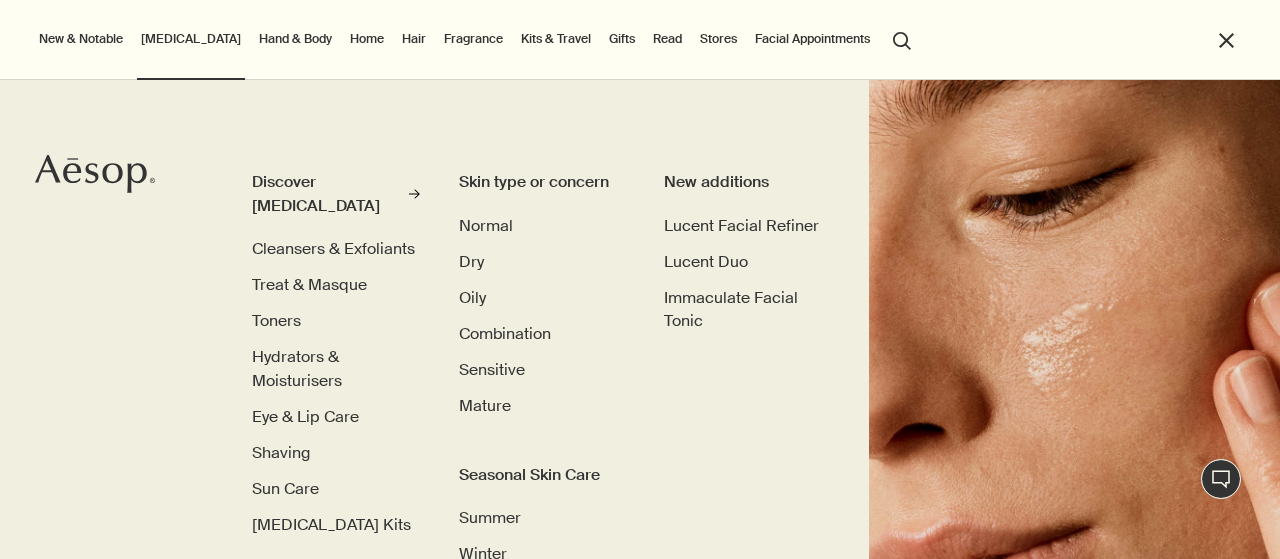 click on "Hand & Body" at bounding box center [295, 39] 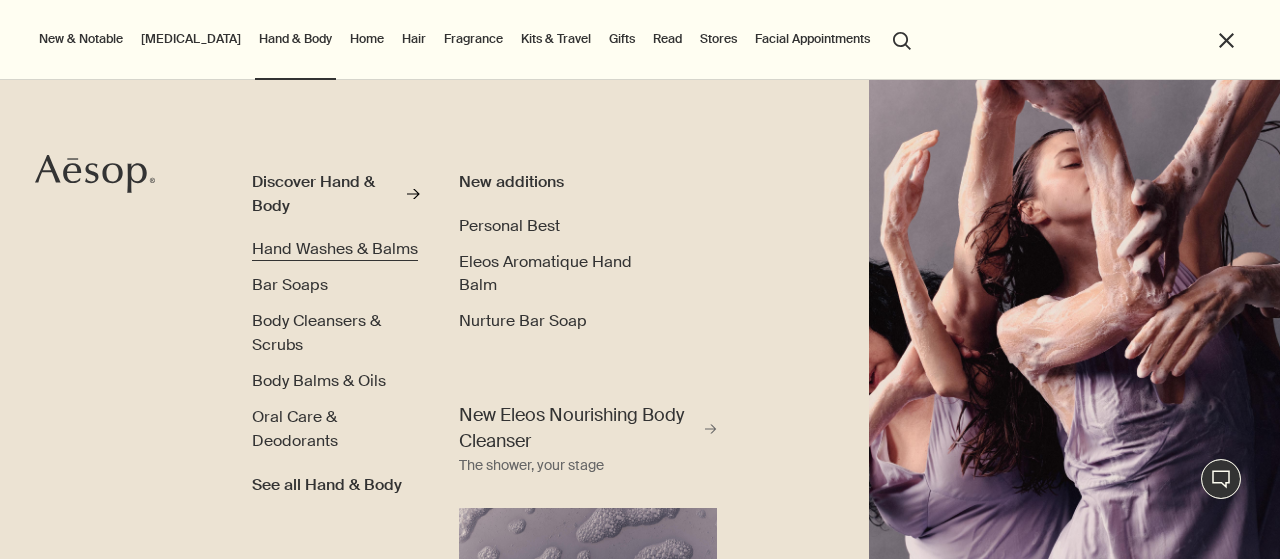 click on "Hand Washes & Balms" at bounding box center (335, 248) 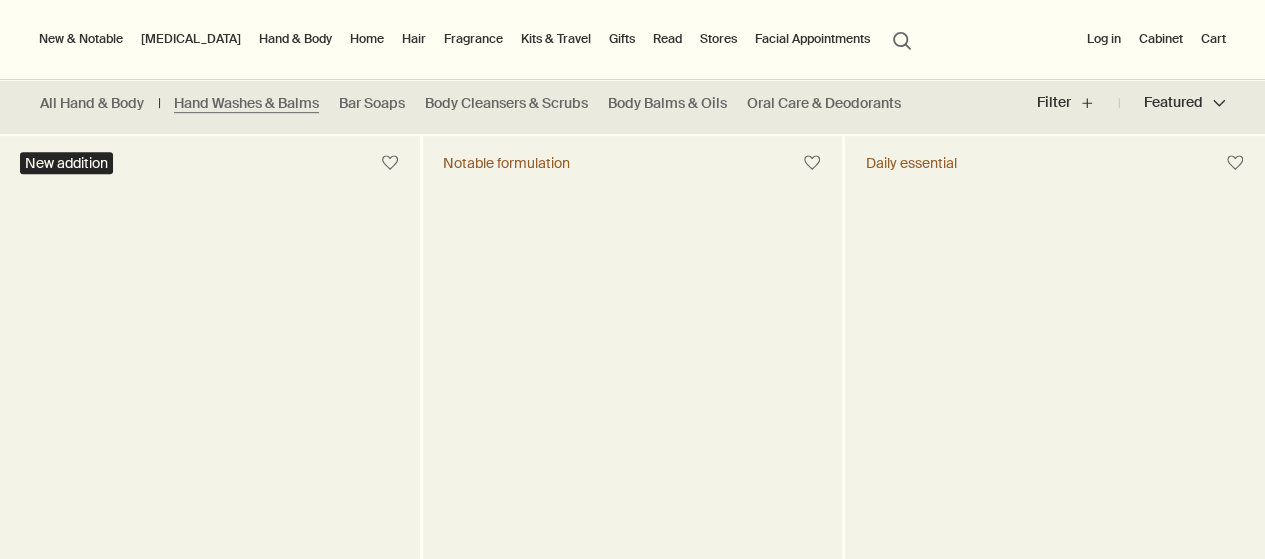 scroll, scrollTop: 500, scrollLeft: 0, axis: vertical 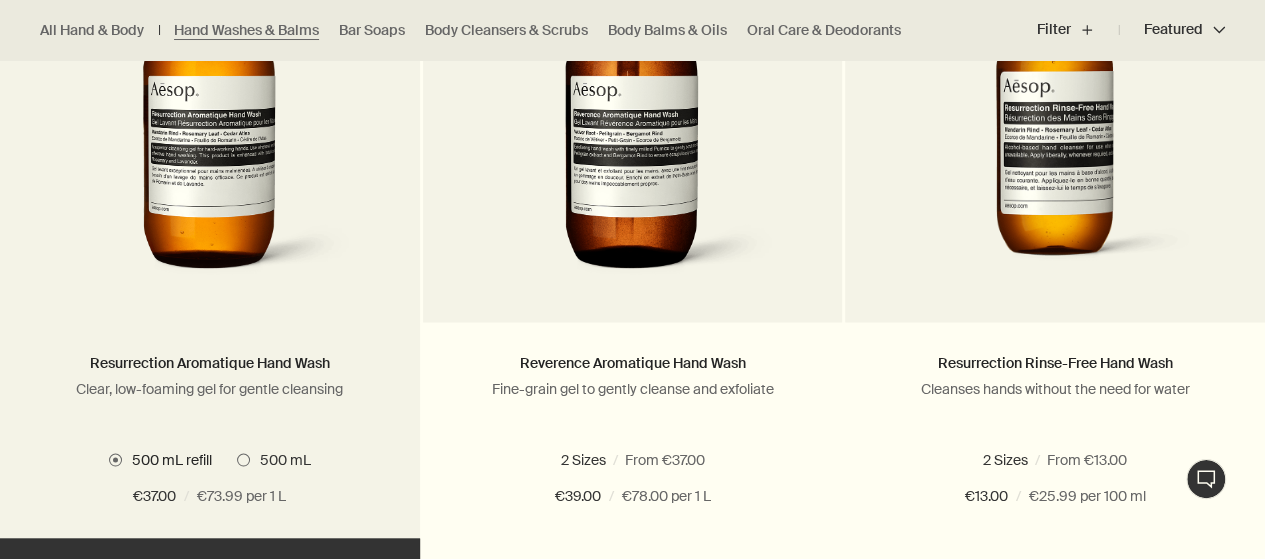 click on "500 mL" at bounding box center [280, 459] 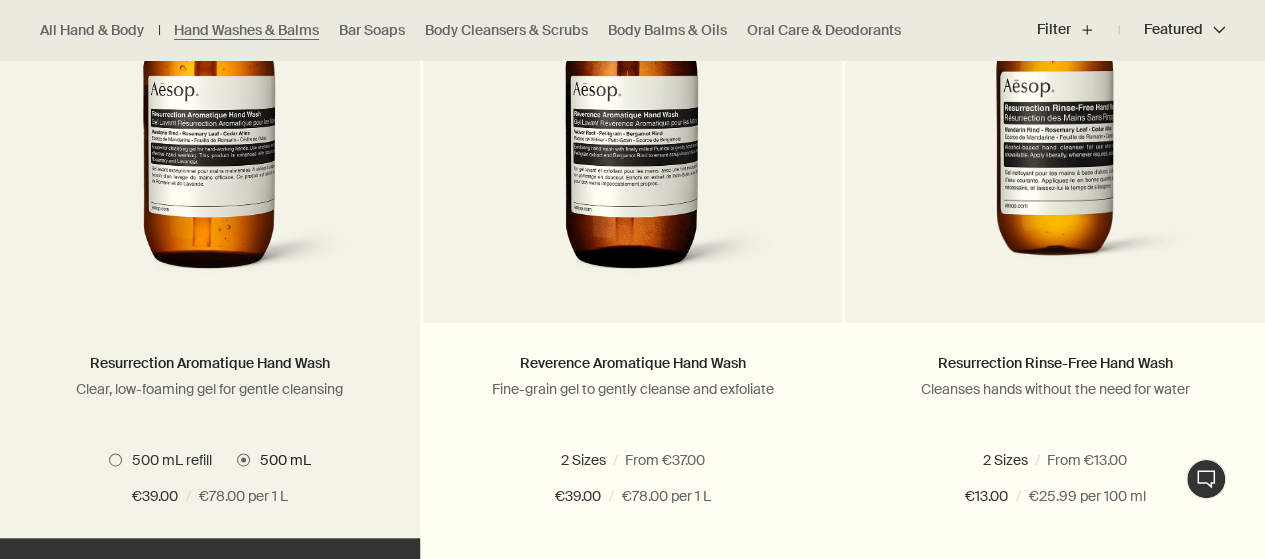 click on "500 mL refill" at bounding box center [167, 459] 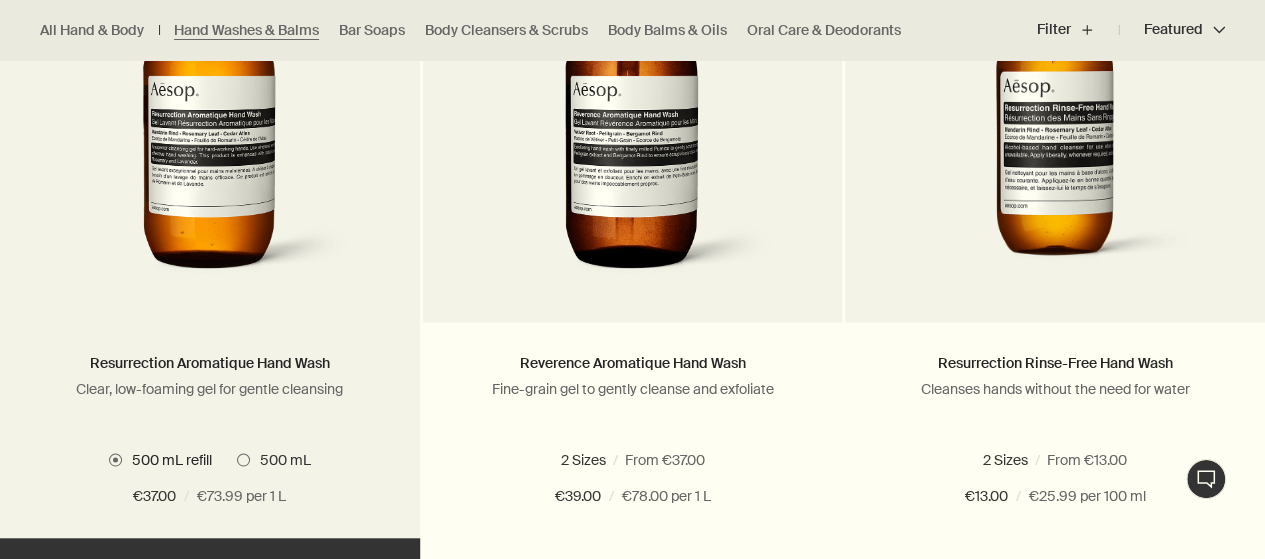 click on "500 mL" at bounding box center (280, 459) 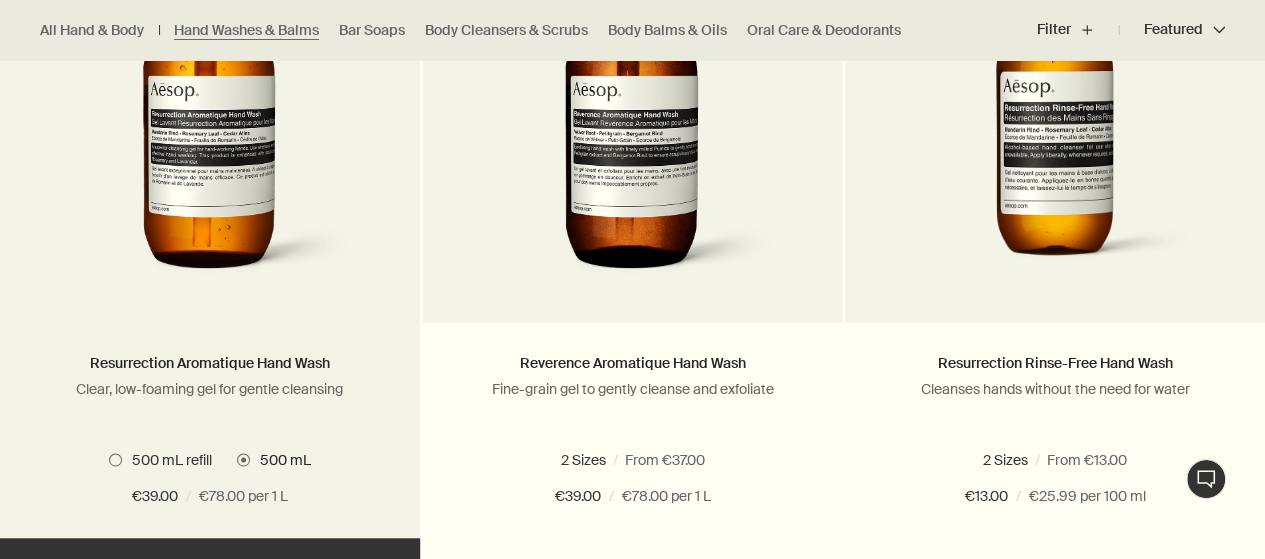 click on "500 mL refill" at bounding box center (167, 459) 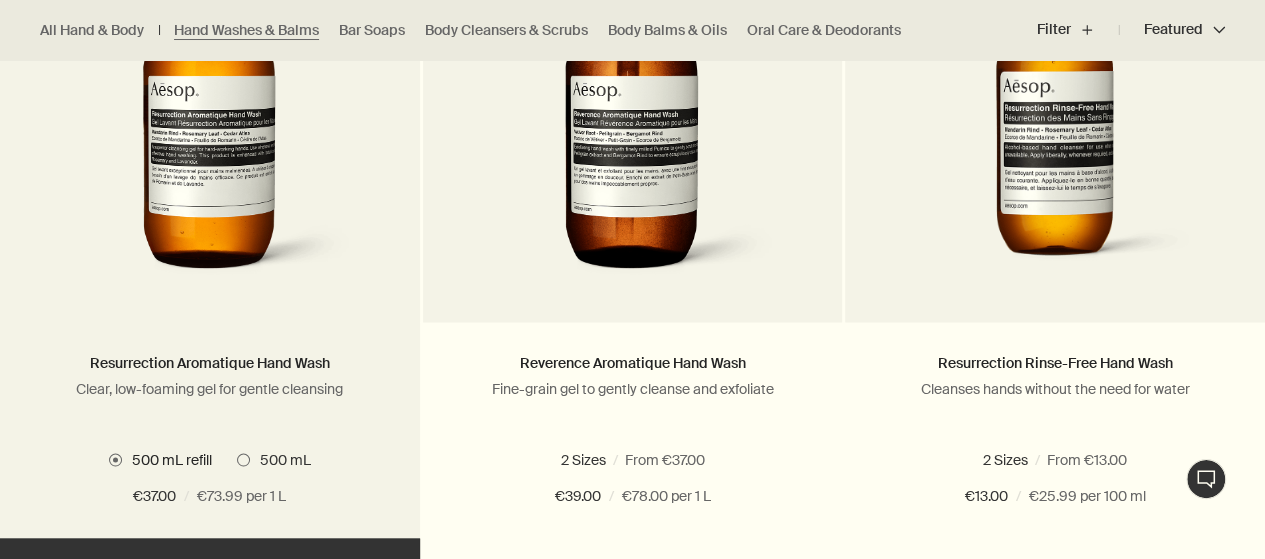 click on "2 Sizes  /  From €37.00 500 mL refill 500 mL 500 mL refill 500 mL €37.00 chevron €37.00 / €73.99   per   1   L" at bounding box center [210, 478] 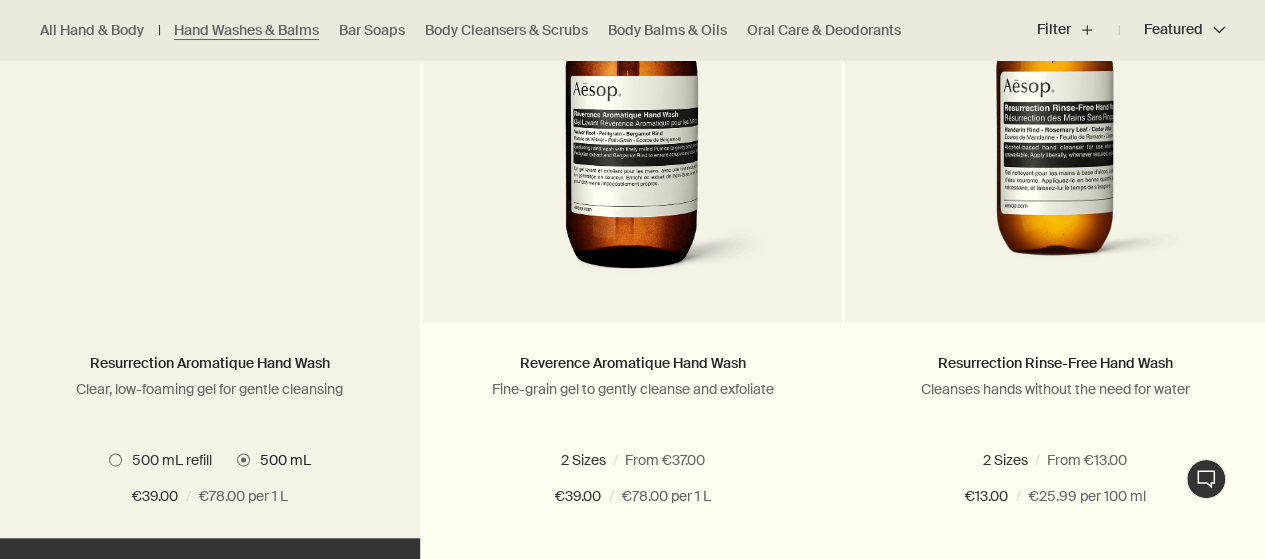 click on "500 mL refill 500 mL" at bounding box center (210, 459) 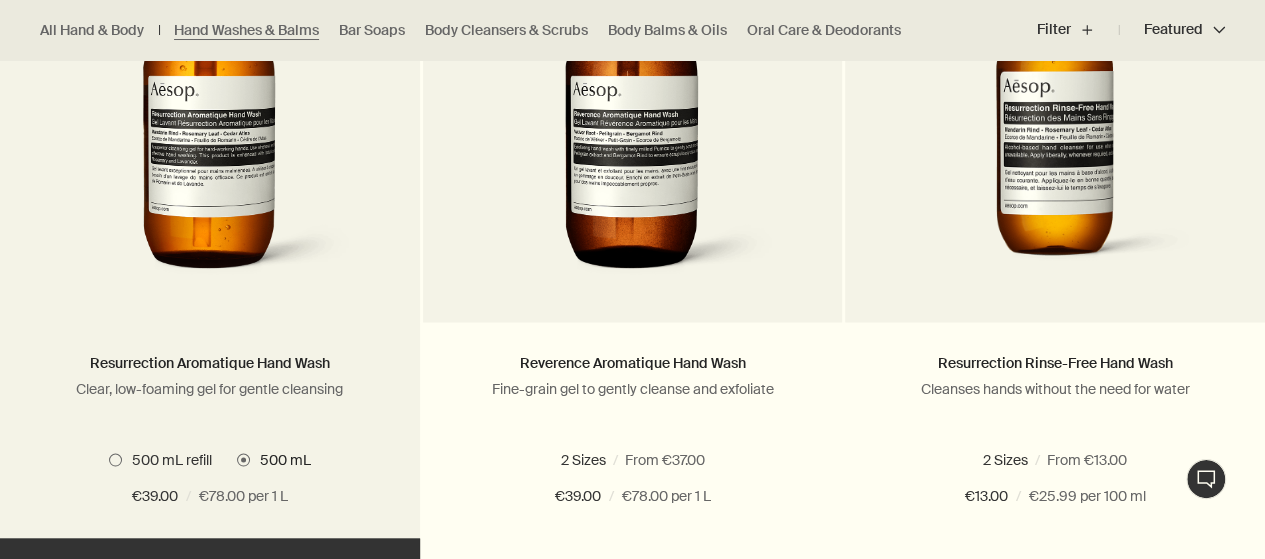 click on "500 mL refill" at bounding box center (167, 459) 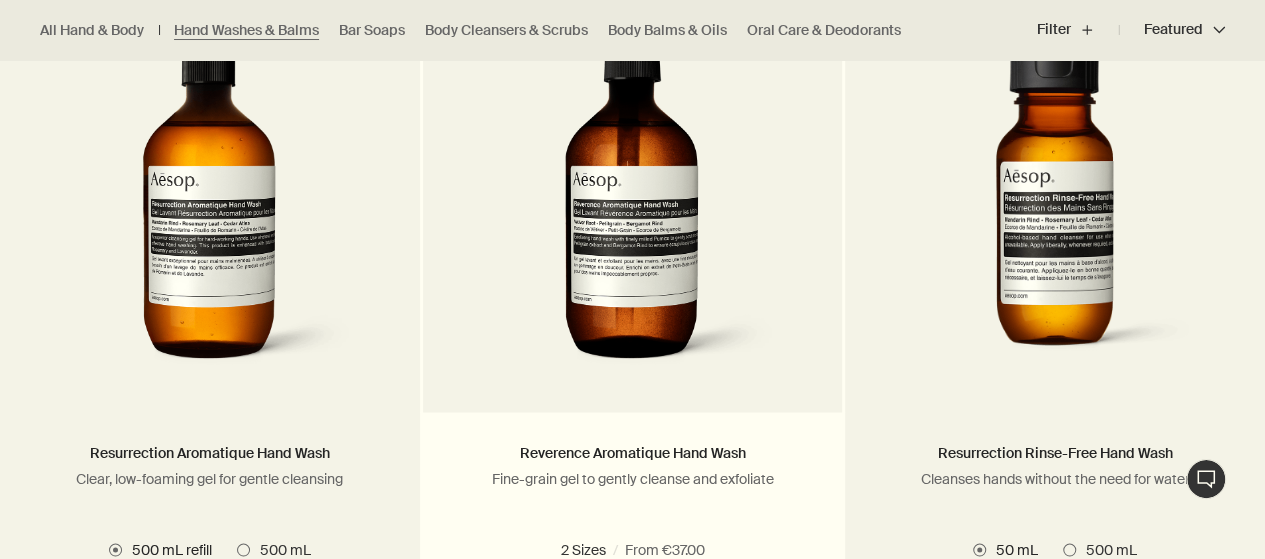 scroll, scrollTop: 1600, scrollLeft: 0, axis: vertical 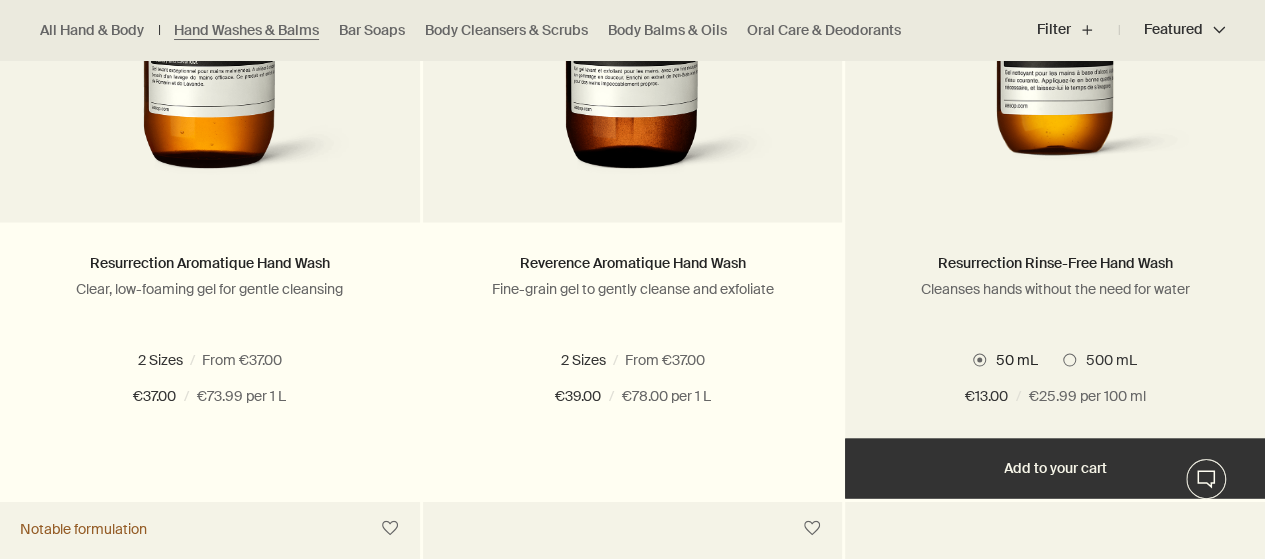 click on "500 mL" at bounding box center (1106, 359) 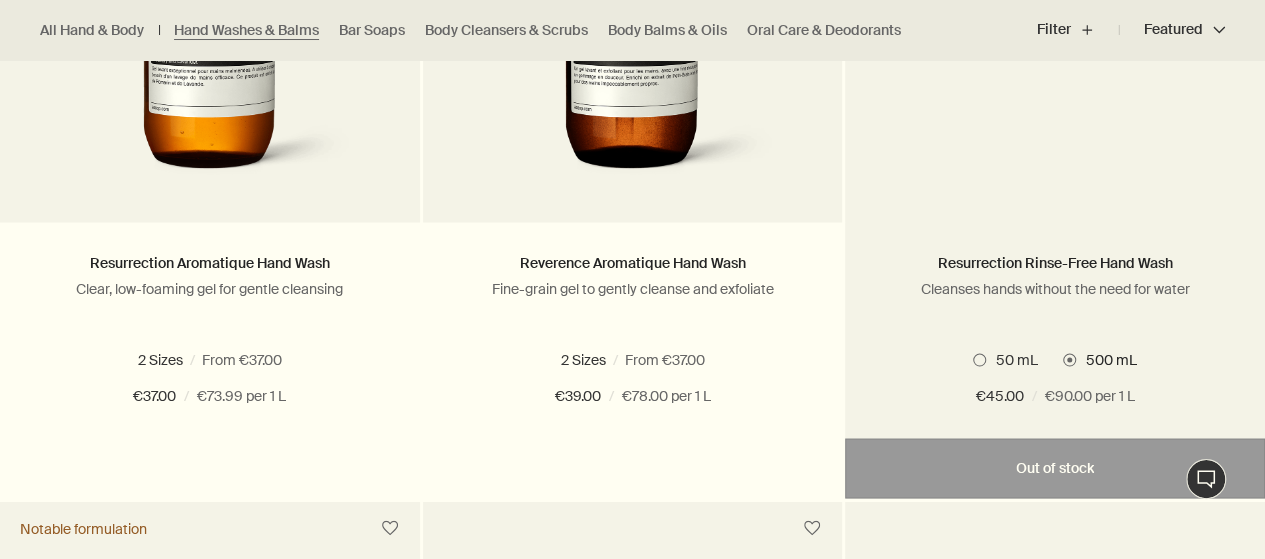click on "50 mL 500 mL" at bounding box center [1055, 359] 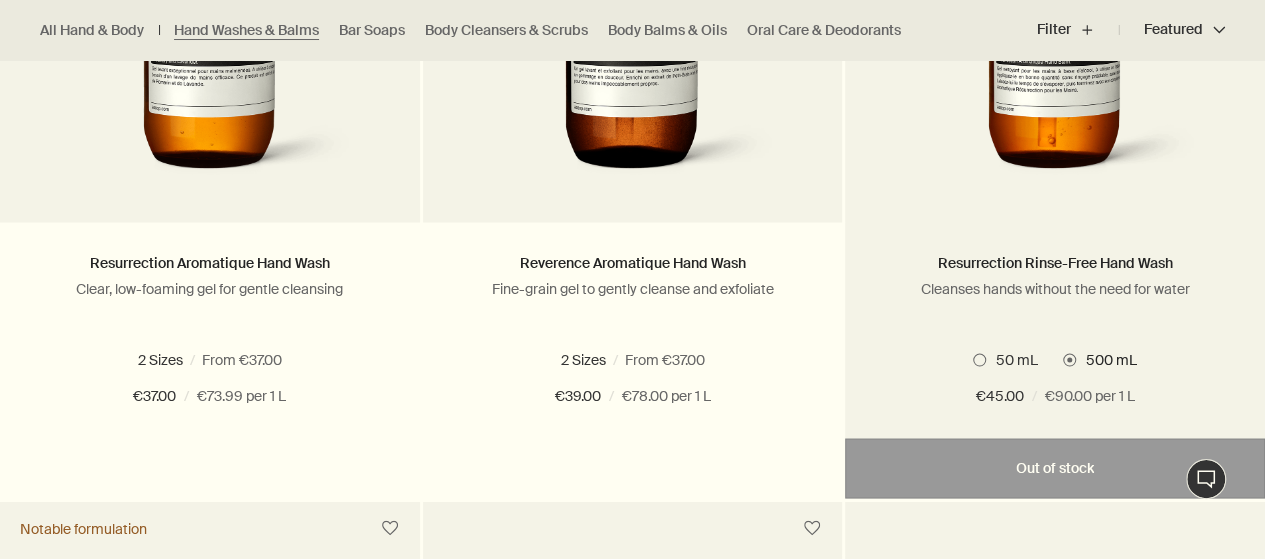 click on "50 mL" at bounding box center (1012, 359) 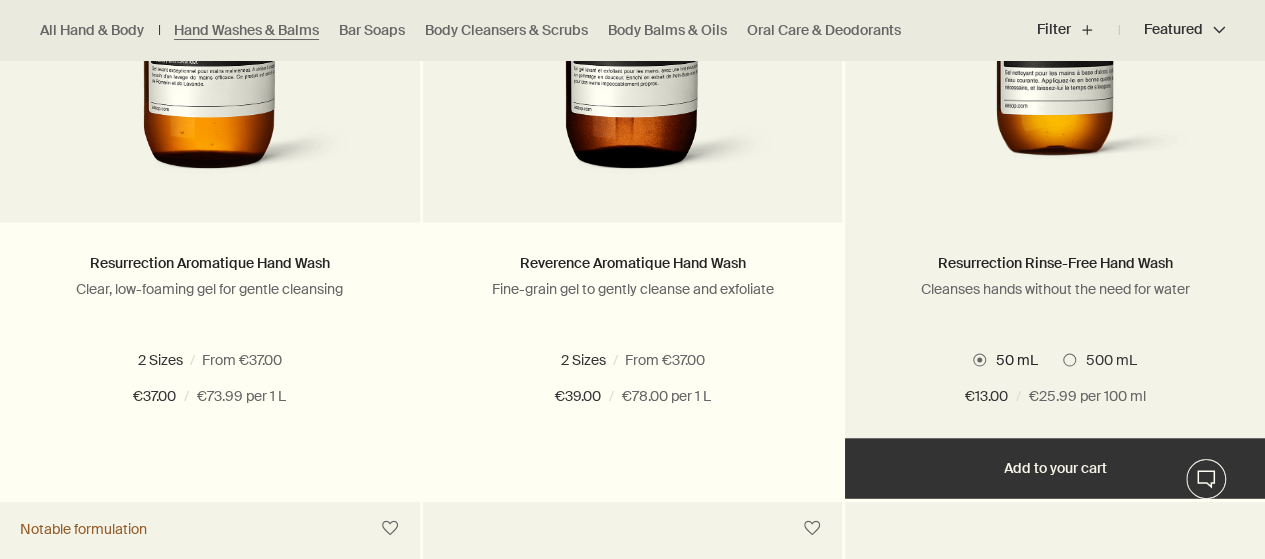 click on "500 mL" at bounding box center [1106, 359] 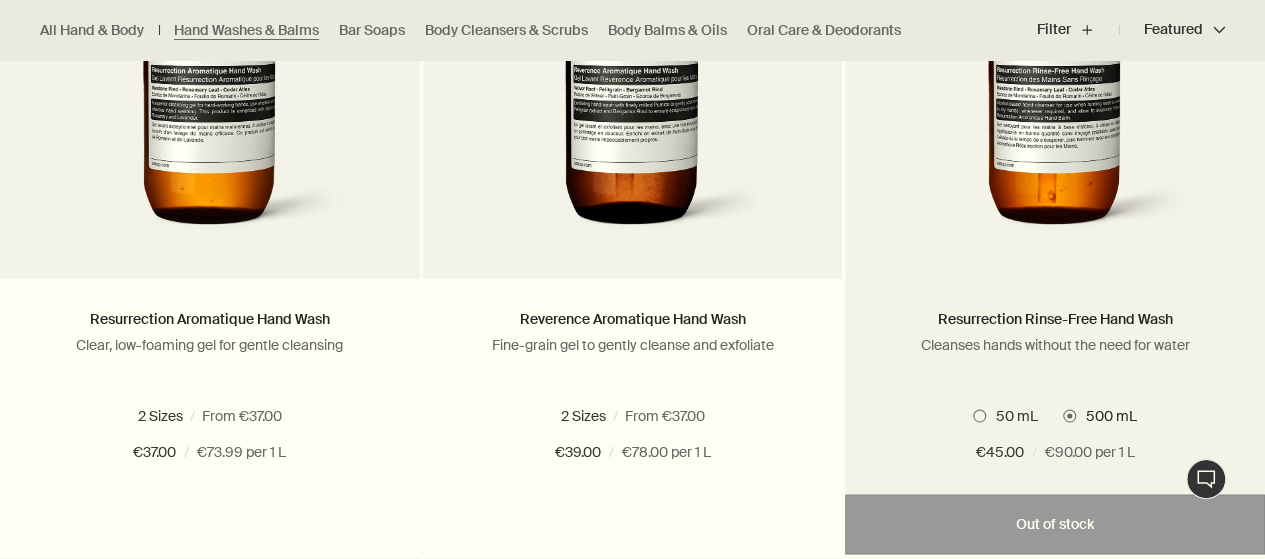 scroll, scrollTop: 1600, scrollLeft: 0, axis: vertical 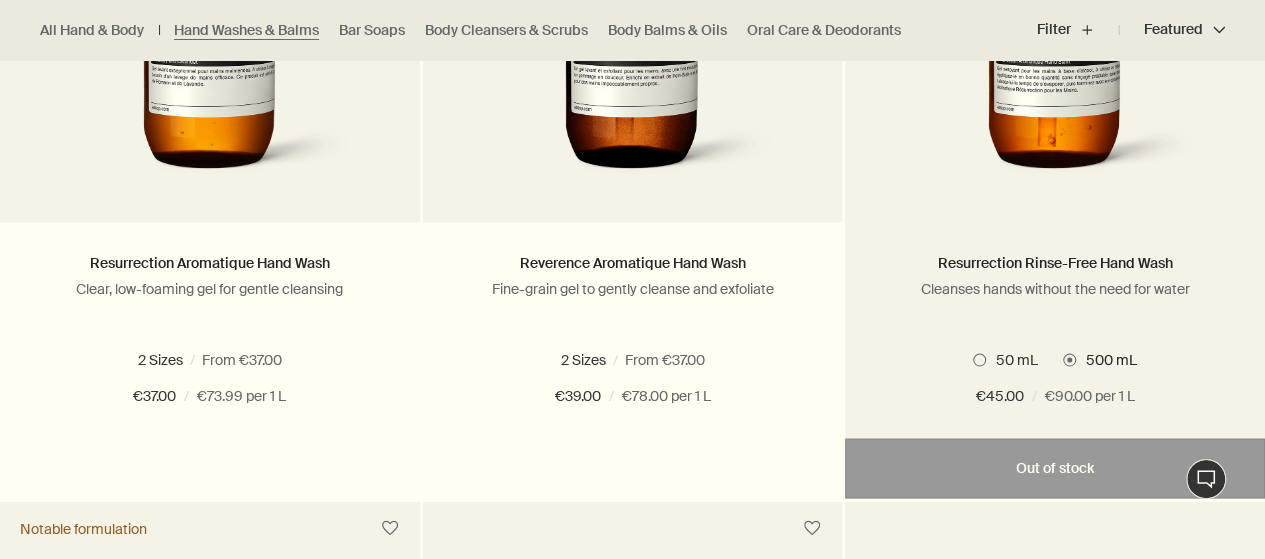 click on "50 mL" at bounding box center [1012, 359] 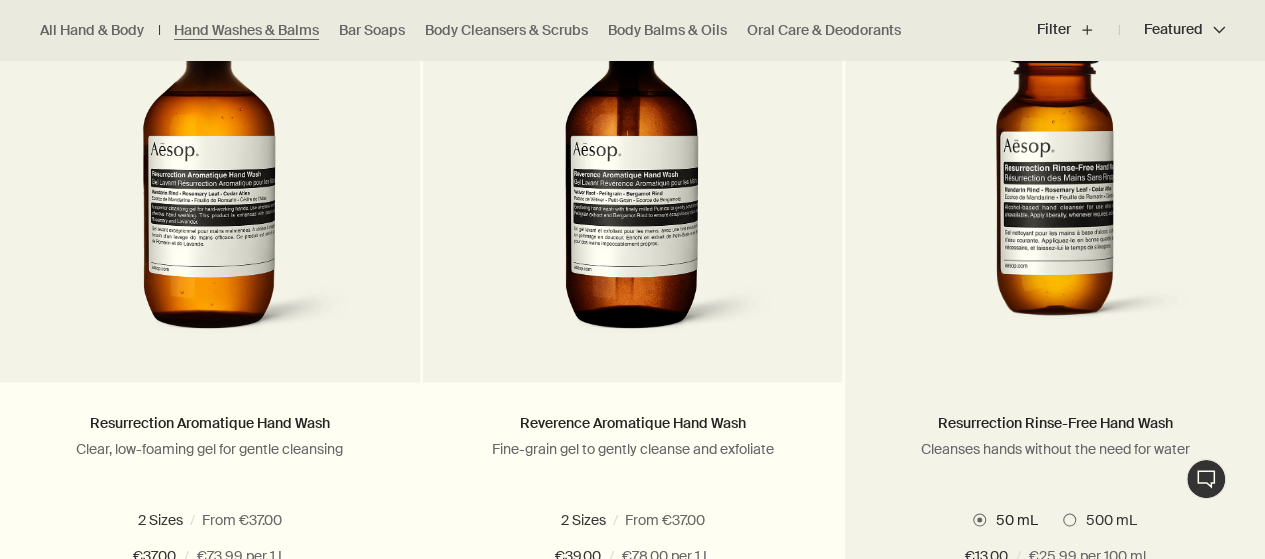 scroll, scrollTop: 1700, scrollLeft: 0, axis: vertical 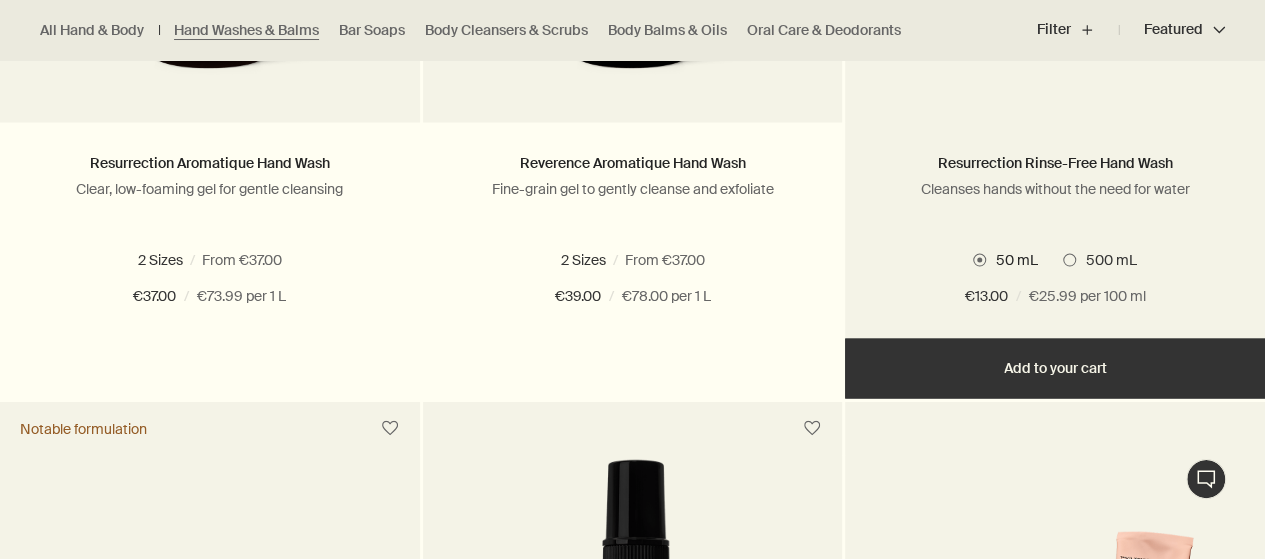 click on "500 mL" at bounding box center [1106, 259] 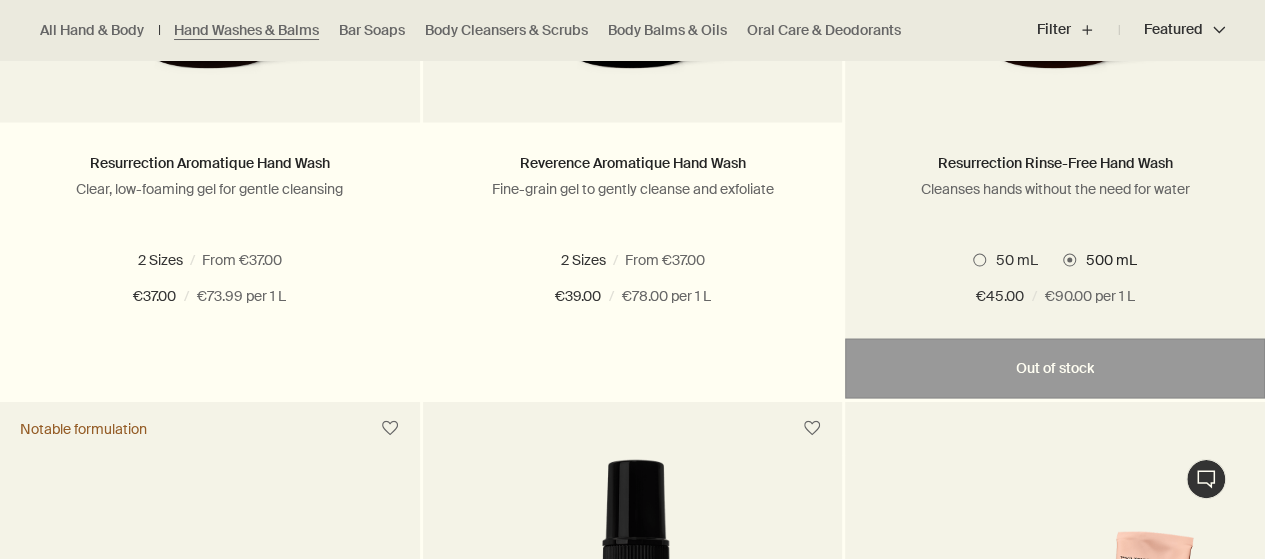 click on "50 mL" at bounding box center [1012, 259] 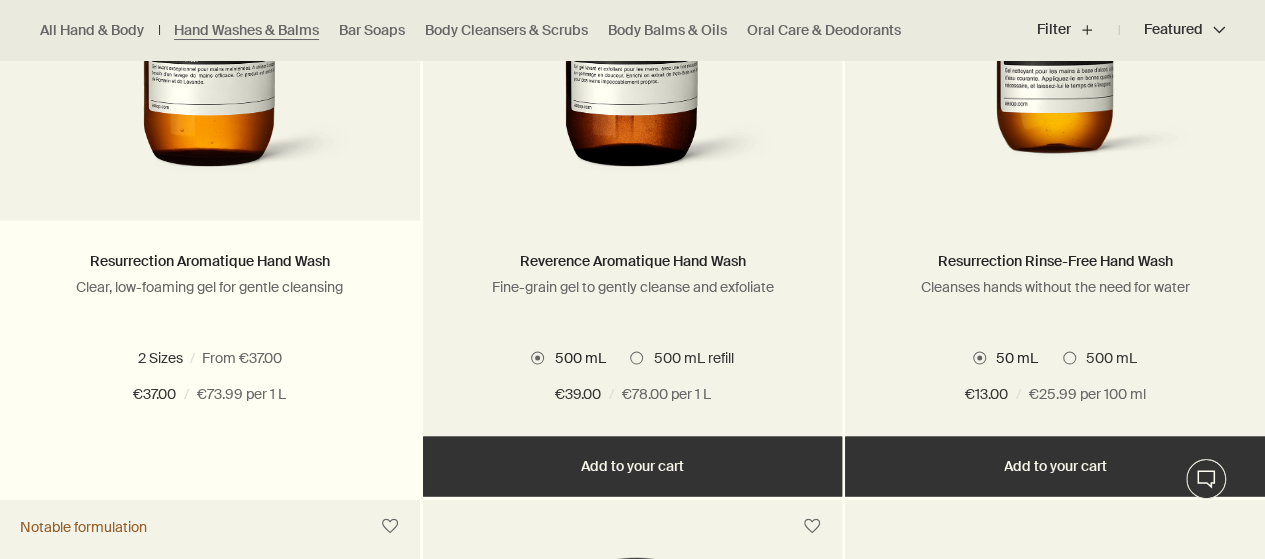 scroll, scrollTop: 1600, scrollLeft: 0, axis: vertical 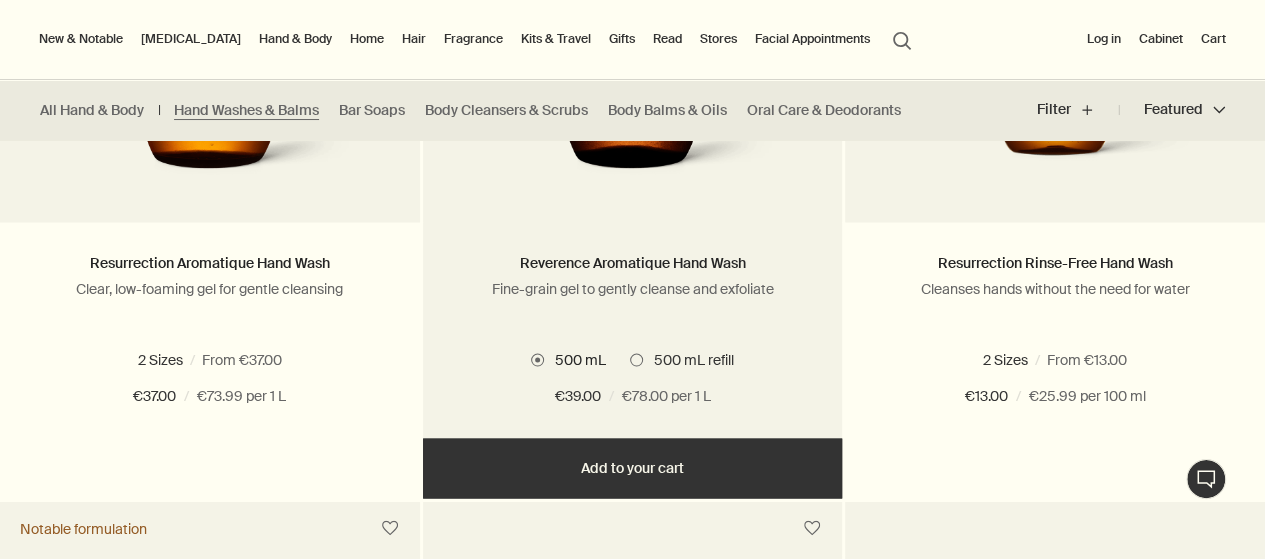 click at bounding box center [633, 22] 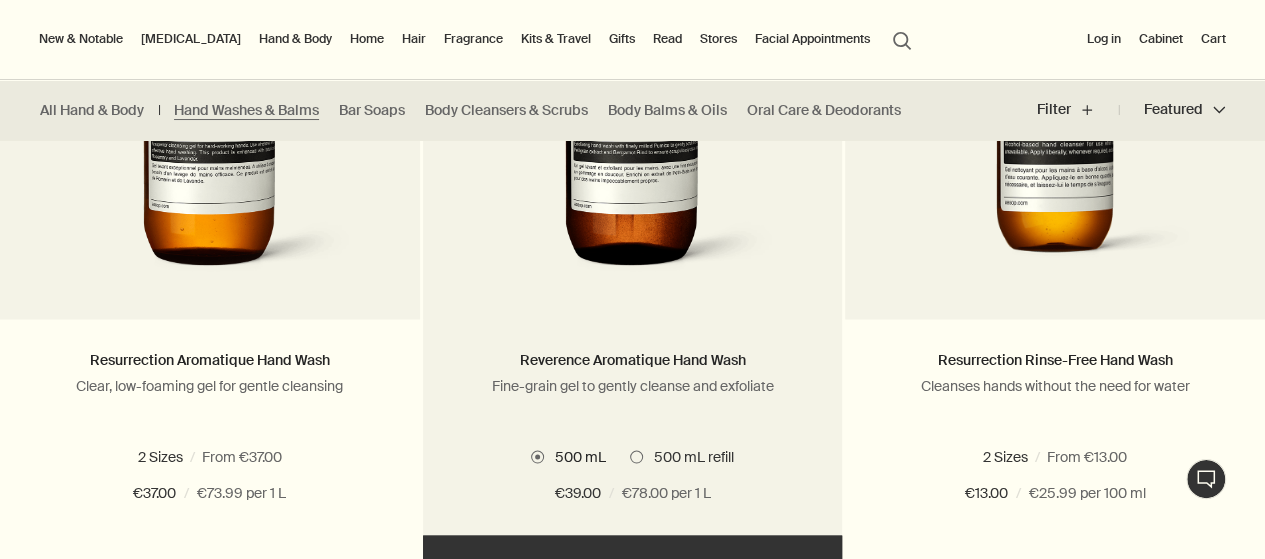 scroll, scrollTop: 1300, scrollLeft: 0, axis: vertical 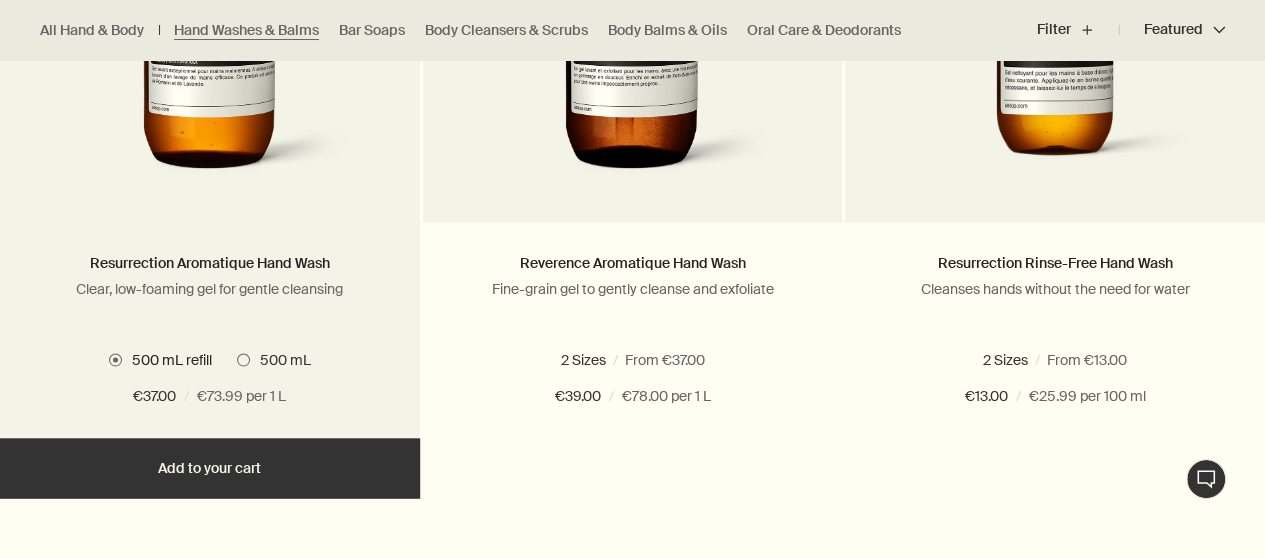 click on "500 mL" at bounding box center (280, 359) 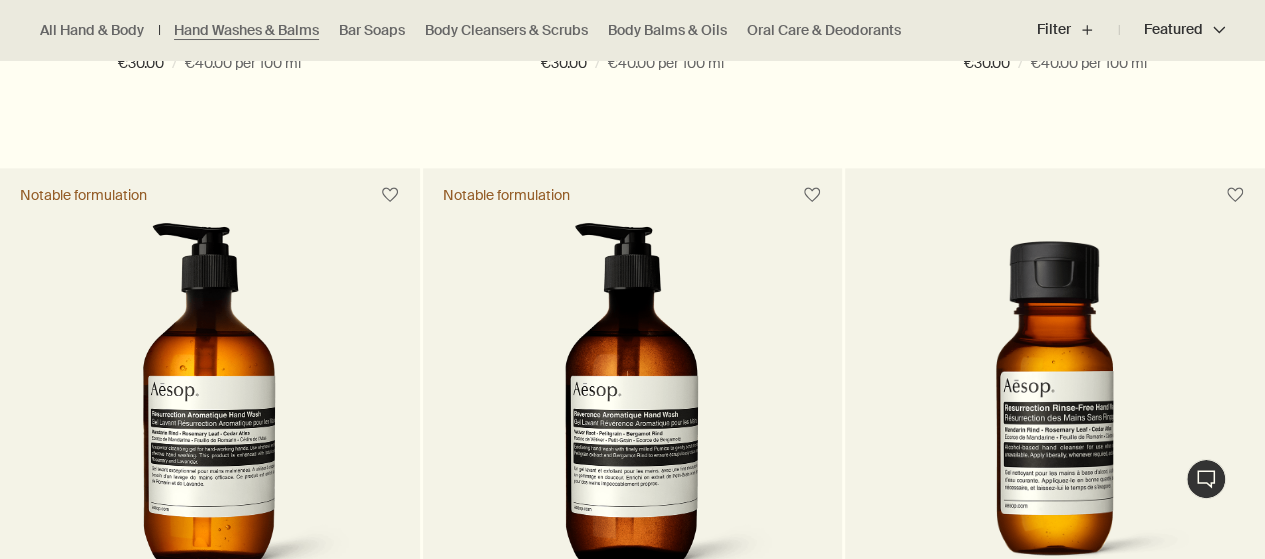scroll, scrollTop: 1300, scrollLeft: 0, axis: vertical 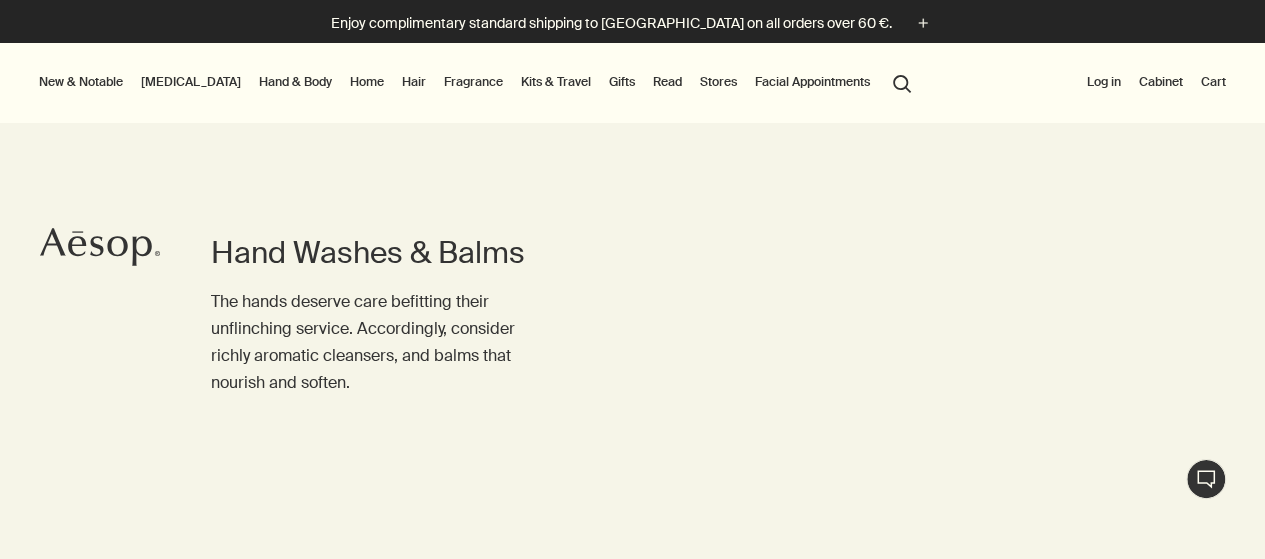 click on "[MEDICAL_DATA]" at bounding box center (191, 82) 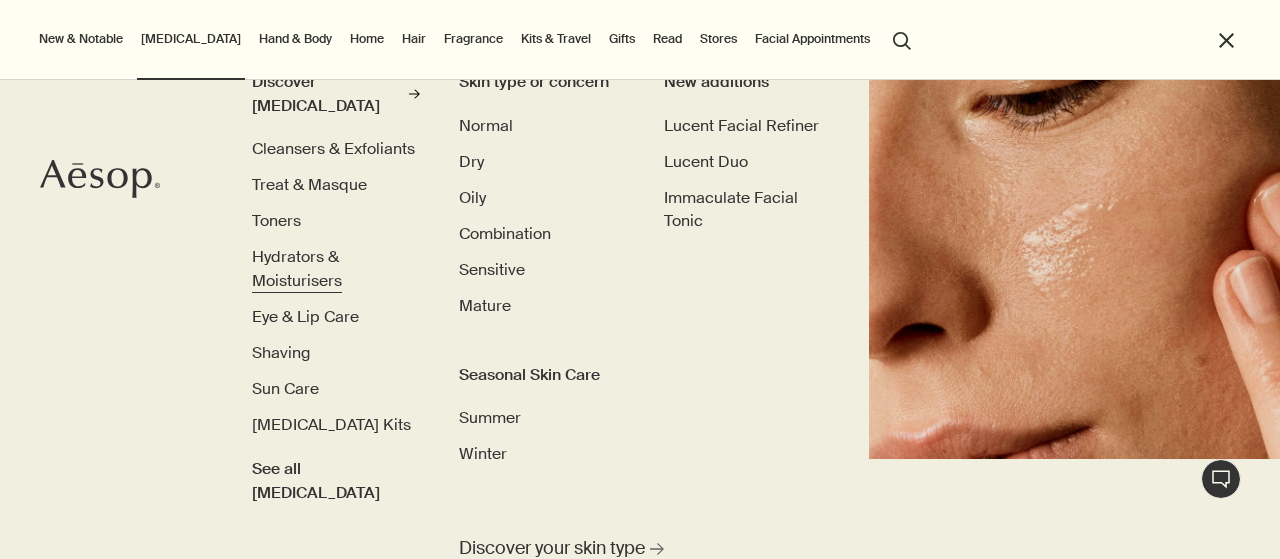 scroll, scrollTop: 0, scrollLeft: 0, axis: both 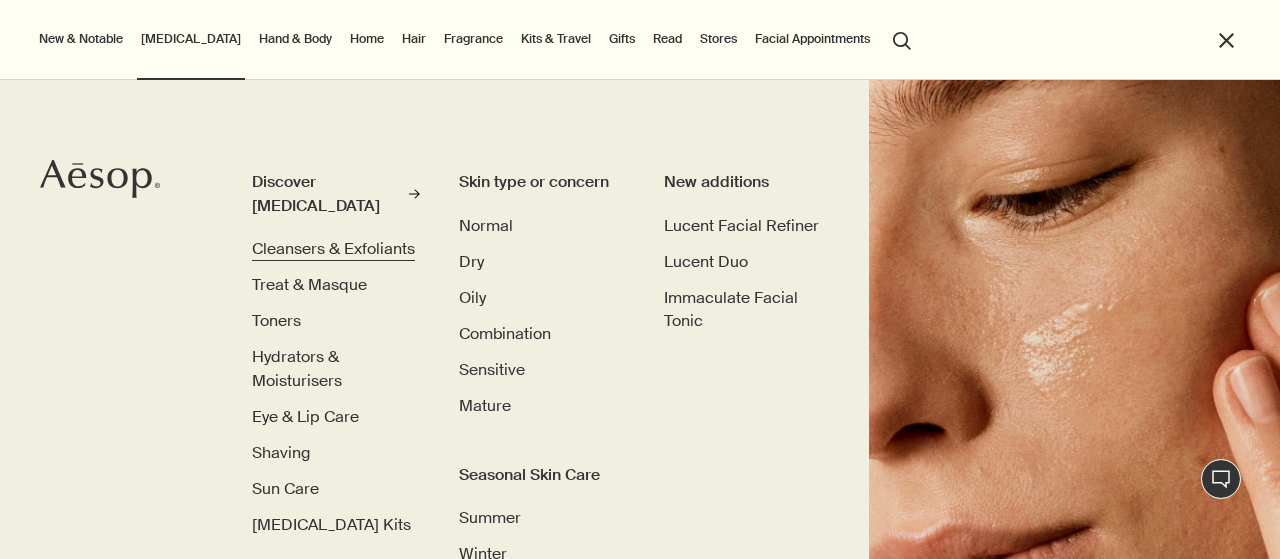 click on "Cleansers & Exfoliants" at bounding box center (333, 248) 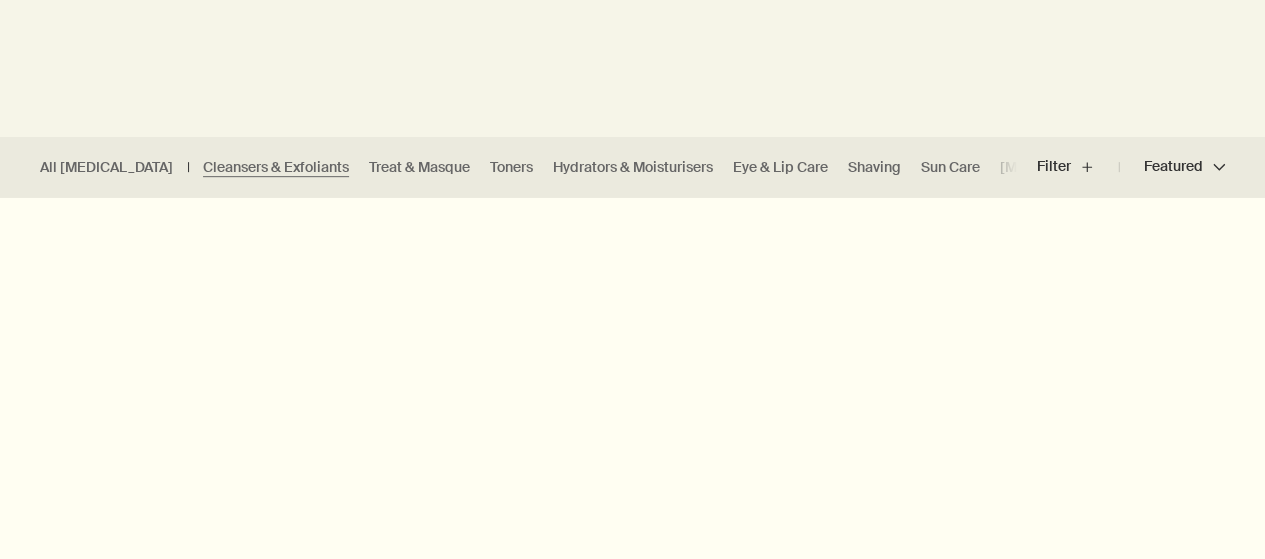 scroll, scrollTop: 0, scrollLeft: 0, axis: both 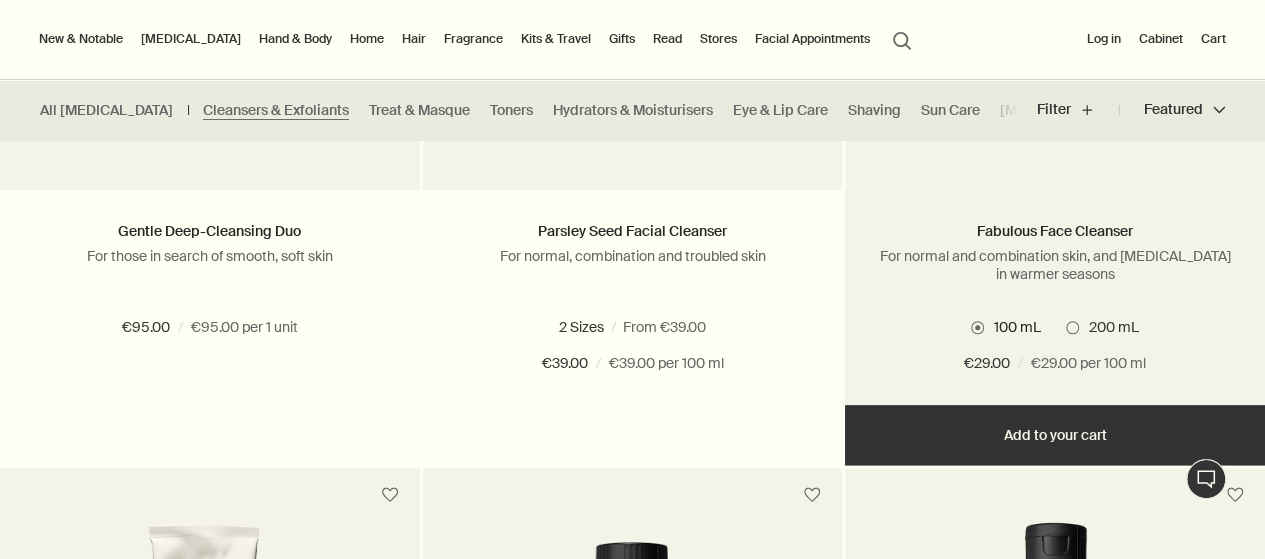 click on "200 mL" at bounding box center [1102, 327] 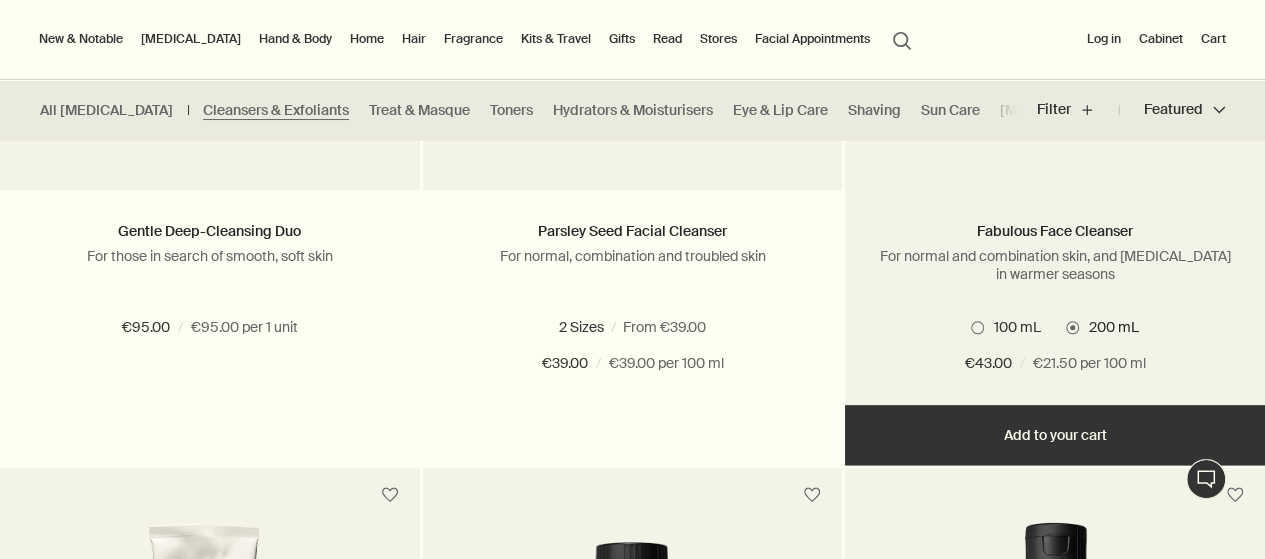 click on "100 mL" at bounding box center [1012, 327] 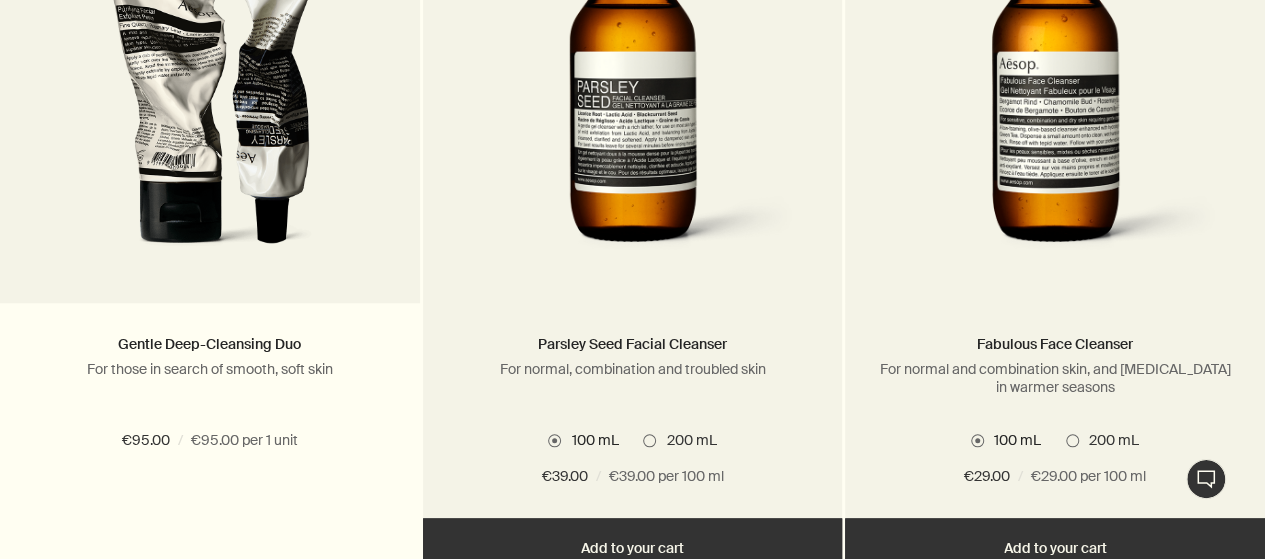 scroll, scrollTop: 800, scrollLeft: 0, axis: vertical 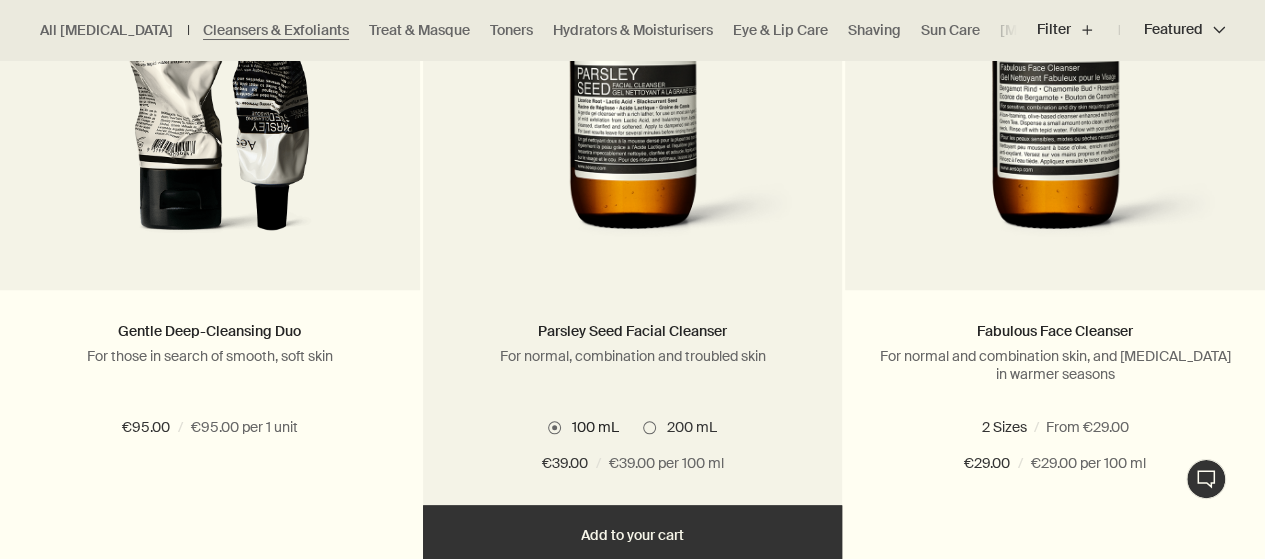 click on "200 mL" at bounding box center (686, 427) 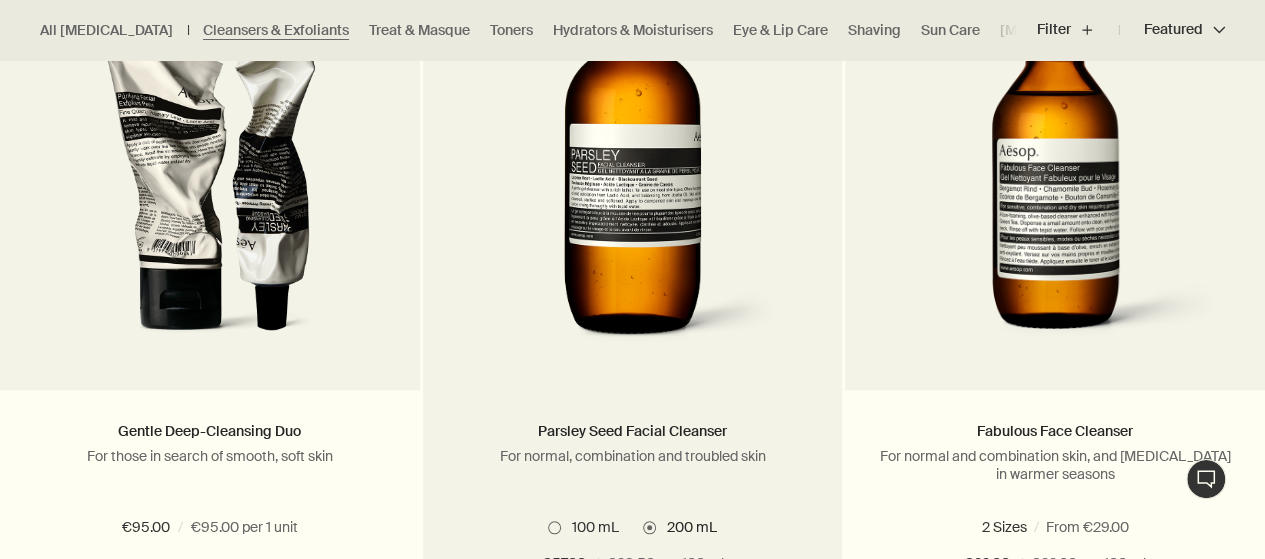 scroll, scrollTop: 800, scrollLeft: 0, axis: vertical 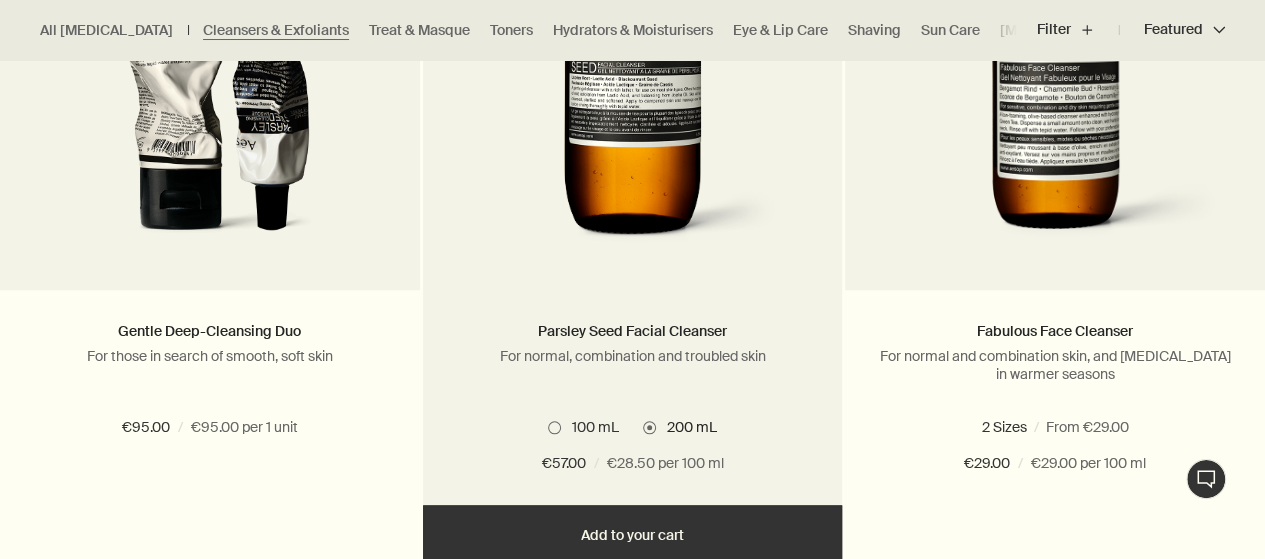 click on "100 mL" at bounding box center (589, 427) 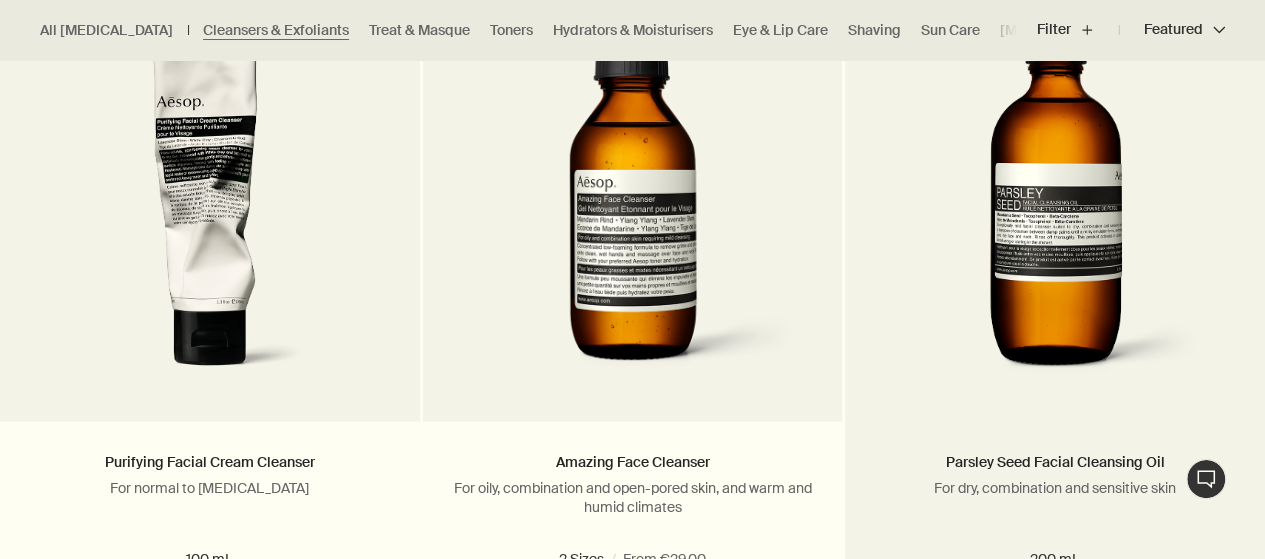 scroll, scrollTop: 1500, scrollLeft: 0, axis: vertical 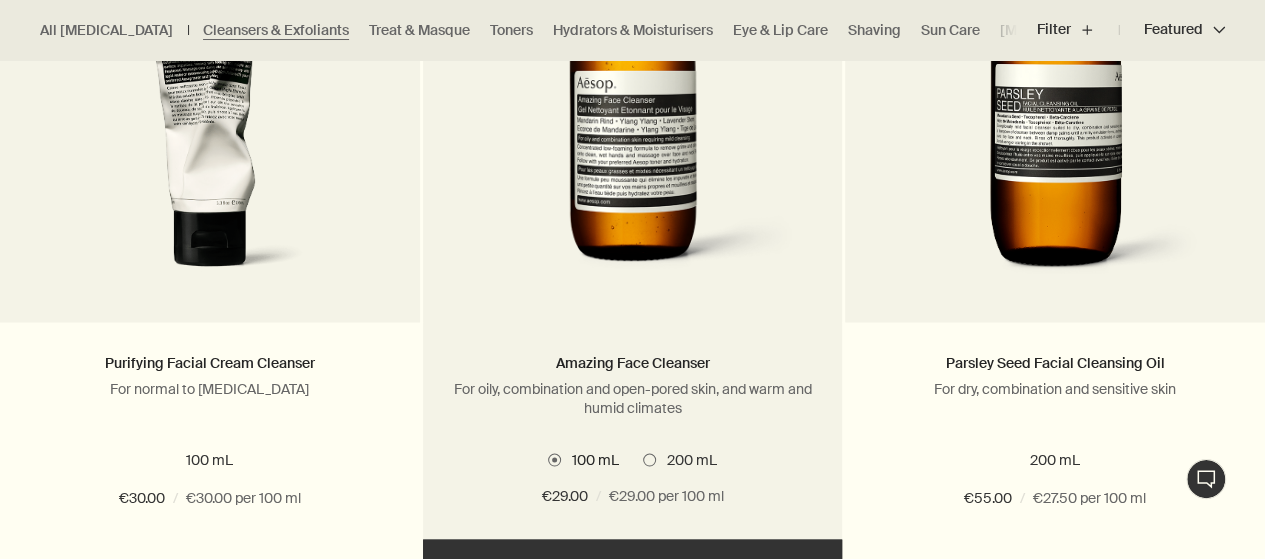 click on "200 mL" at bounding box center [686, 459] 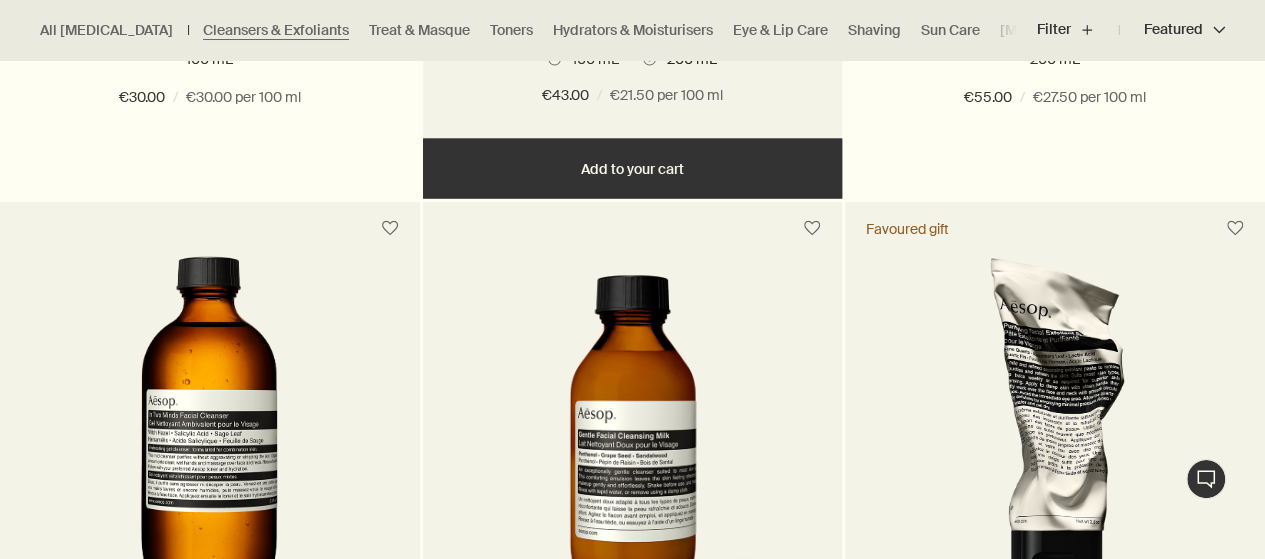 scroll, scrollTop: 2200, scrollLeft: 0, axis: vertical 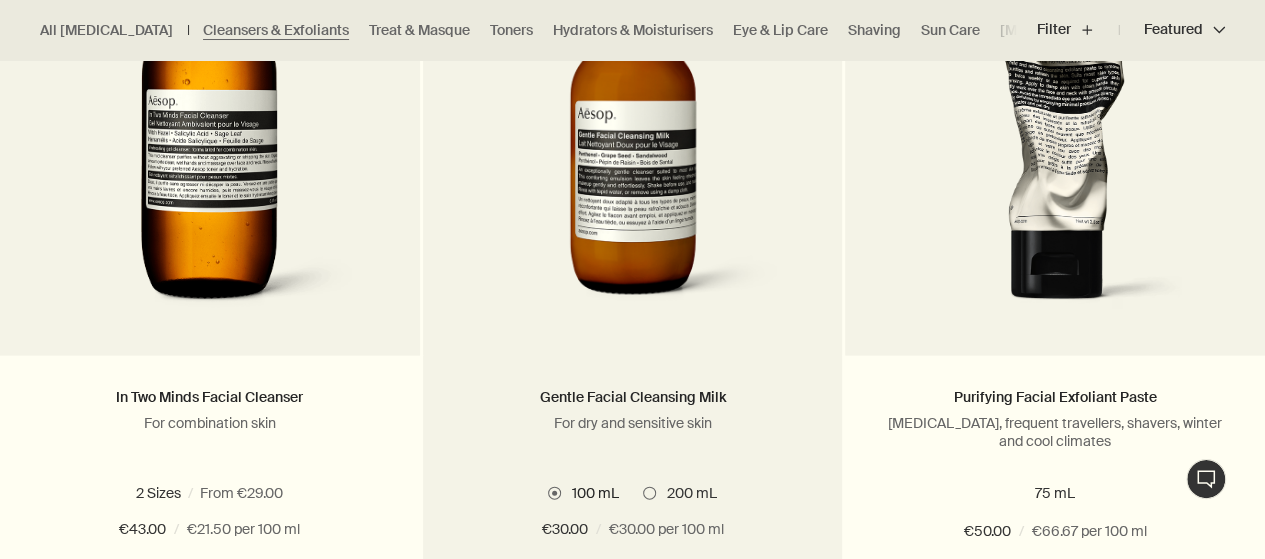 click on "100 mL 200 mL" at bounding box center (633, 493) 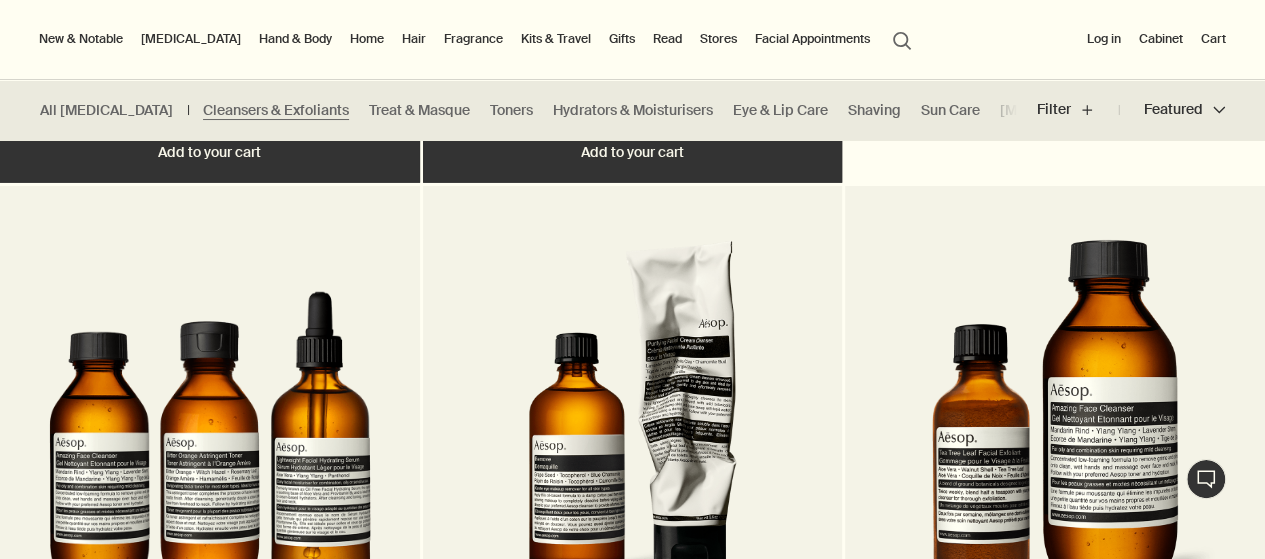 scroll, scrollTop: 2400, scrollLeft: 0, axis: vertical 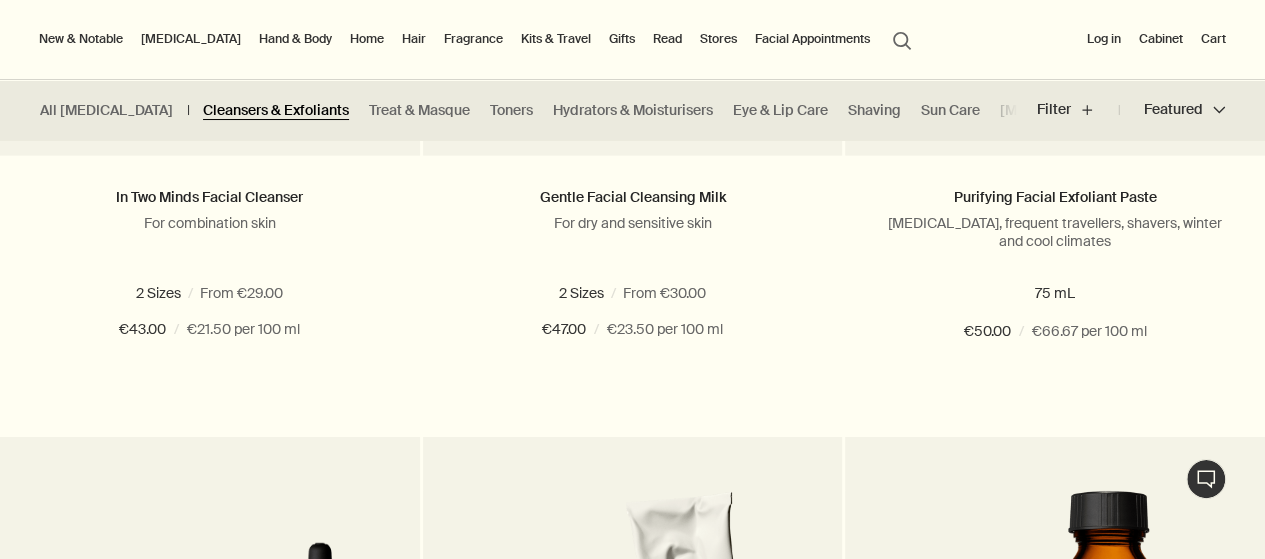 click on "Cleansers & Exfoliants" at bounding box center [276, 110] 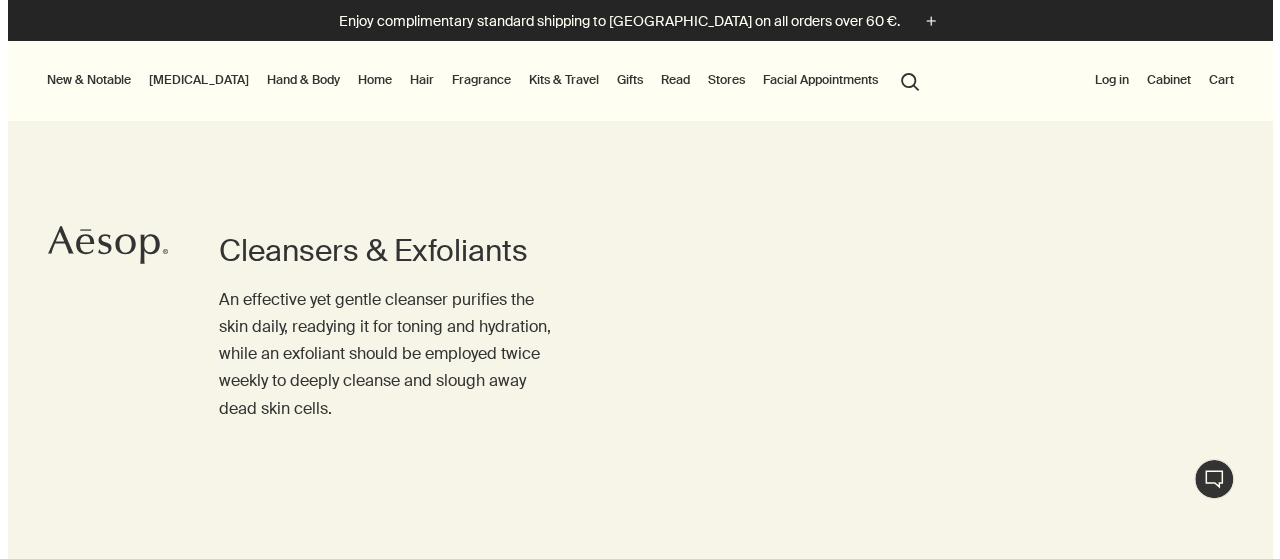 scroll, scrollTop: 0, scrollLeft: 0, axis: both 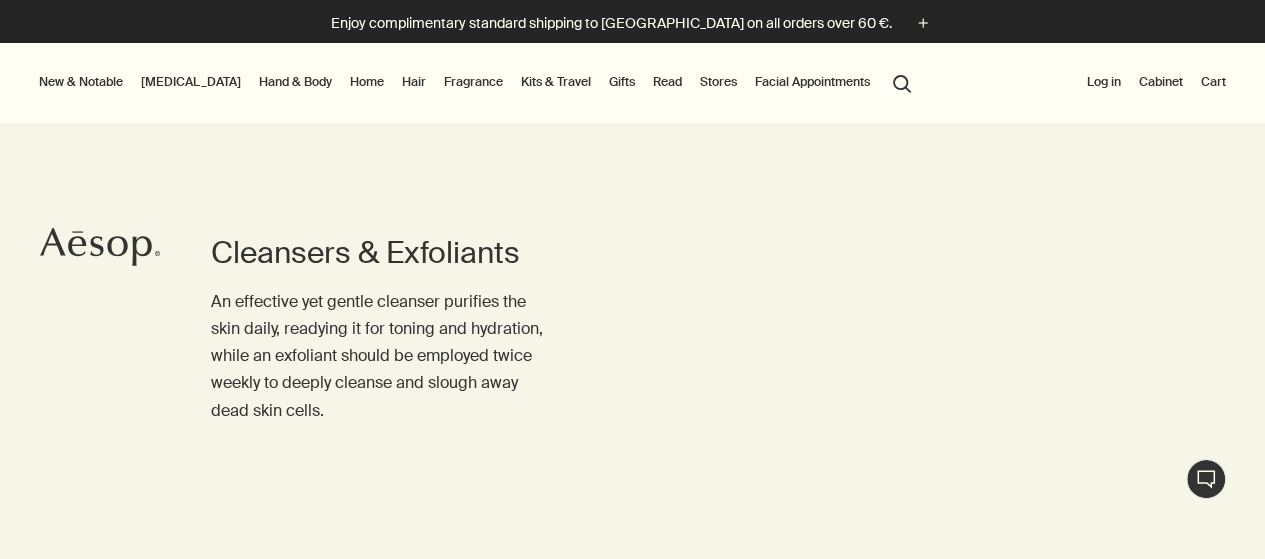 click on "[MEDICAL_DATA]" at bounding box center (191, 82) 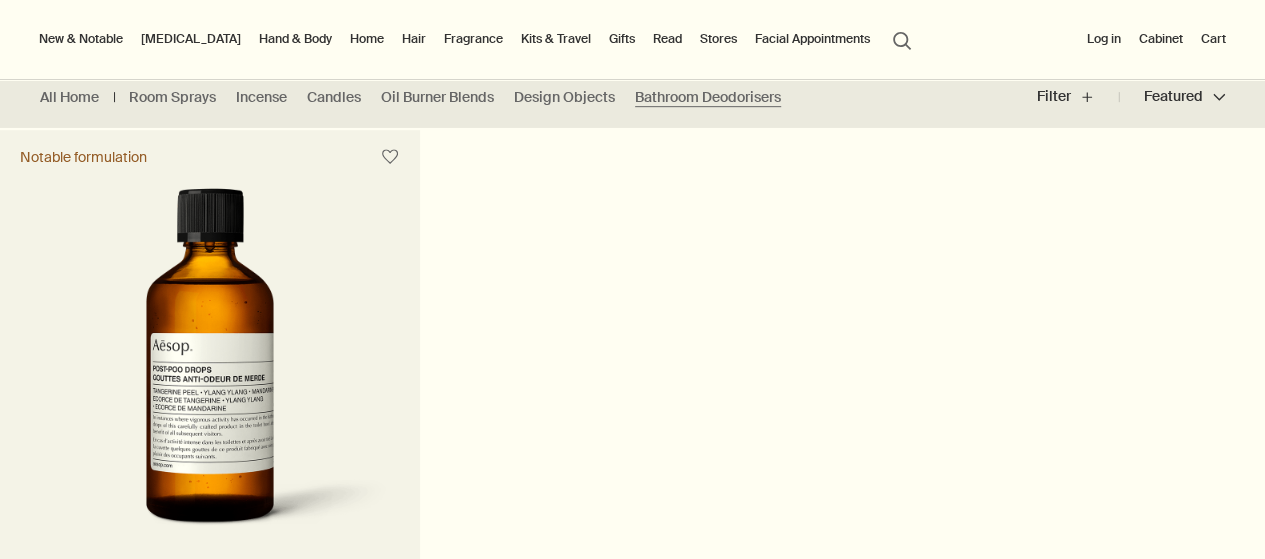 scroll, scrollTop: 800, scrollLeft: 0, axis: vertical 